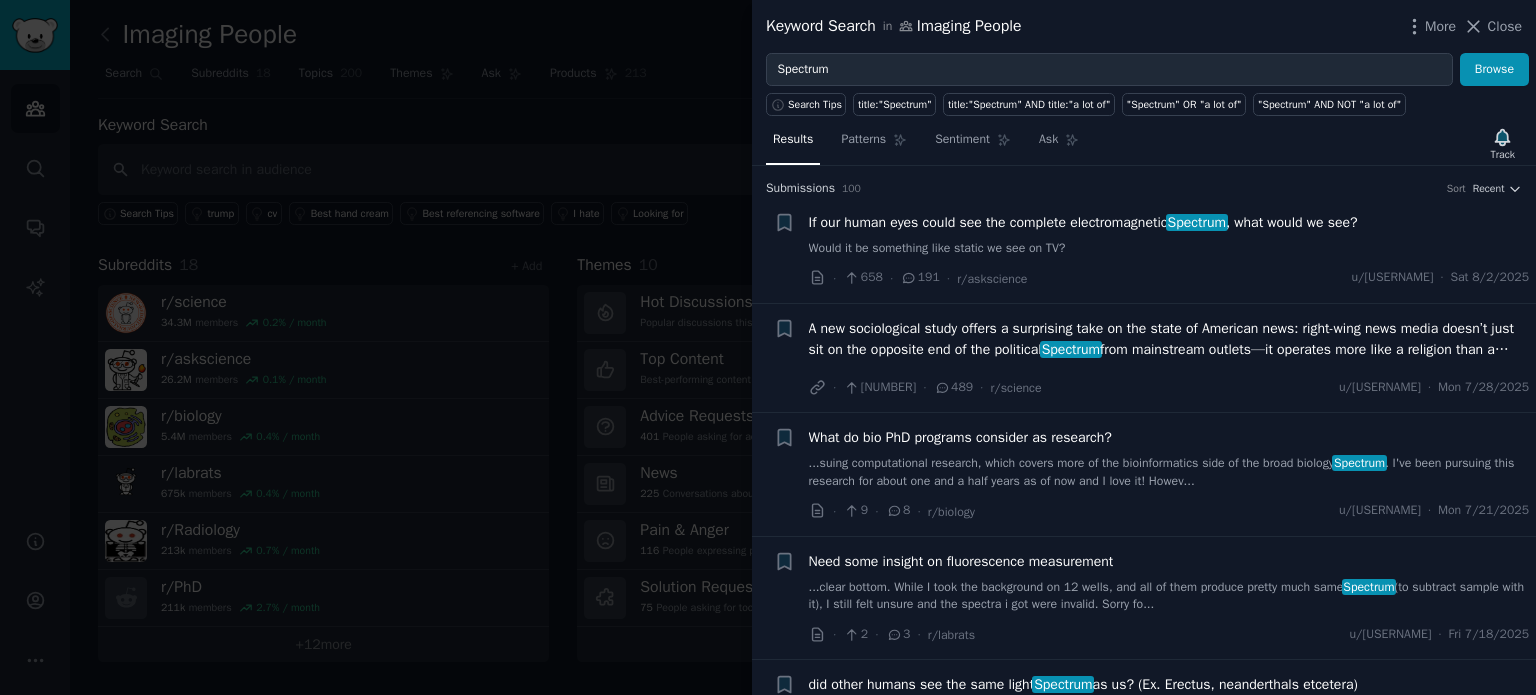 scroll, scrollTop: 0, scrollLeft: 0, axis: both 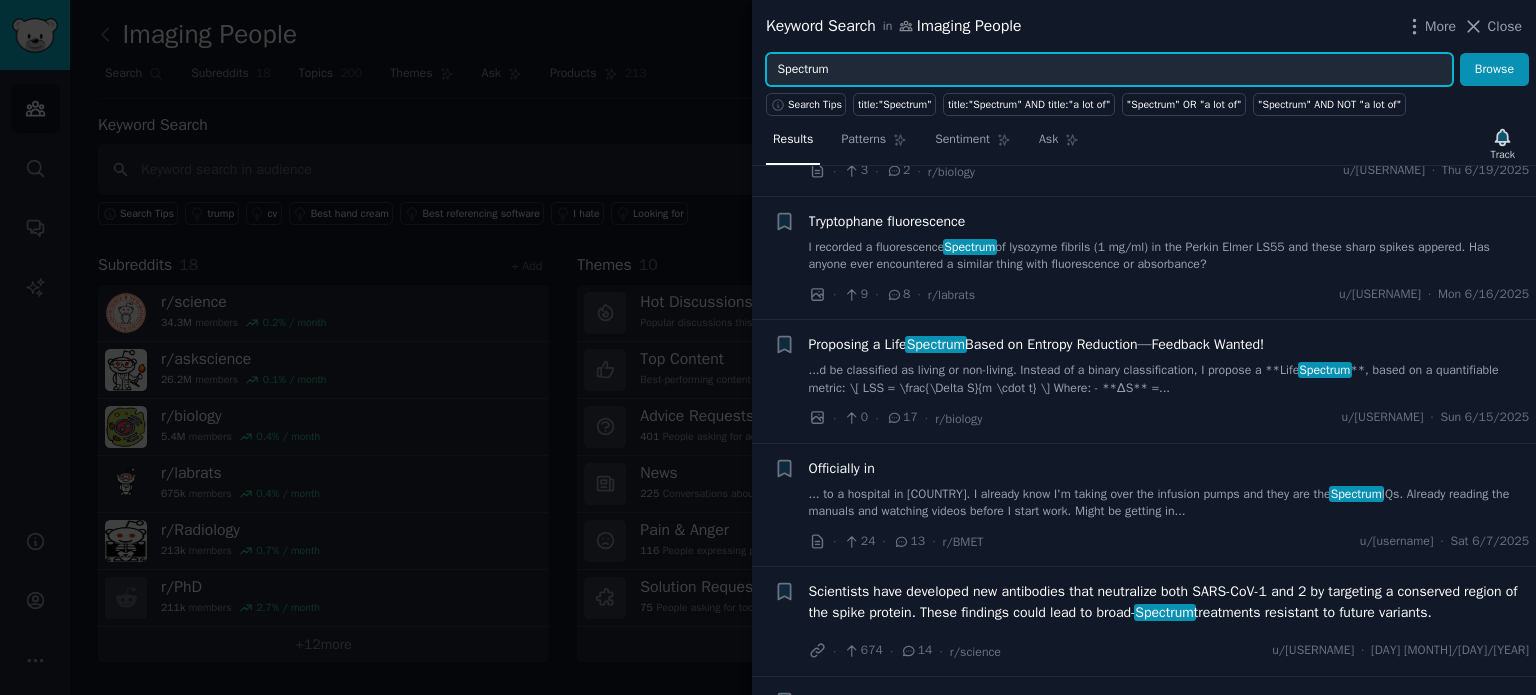 click on "Spectrum" at bounding box center [1109, 70] 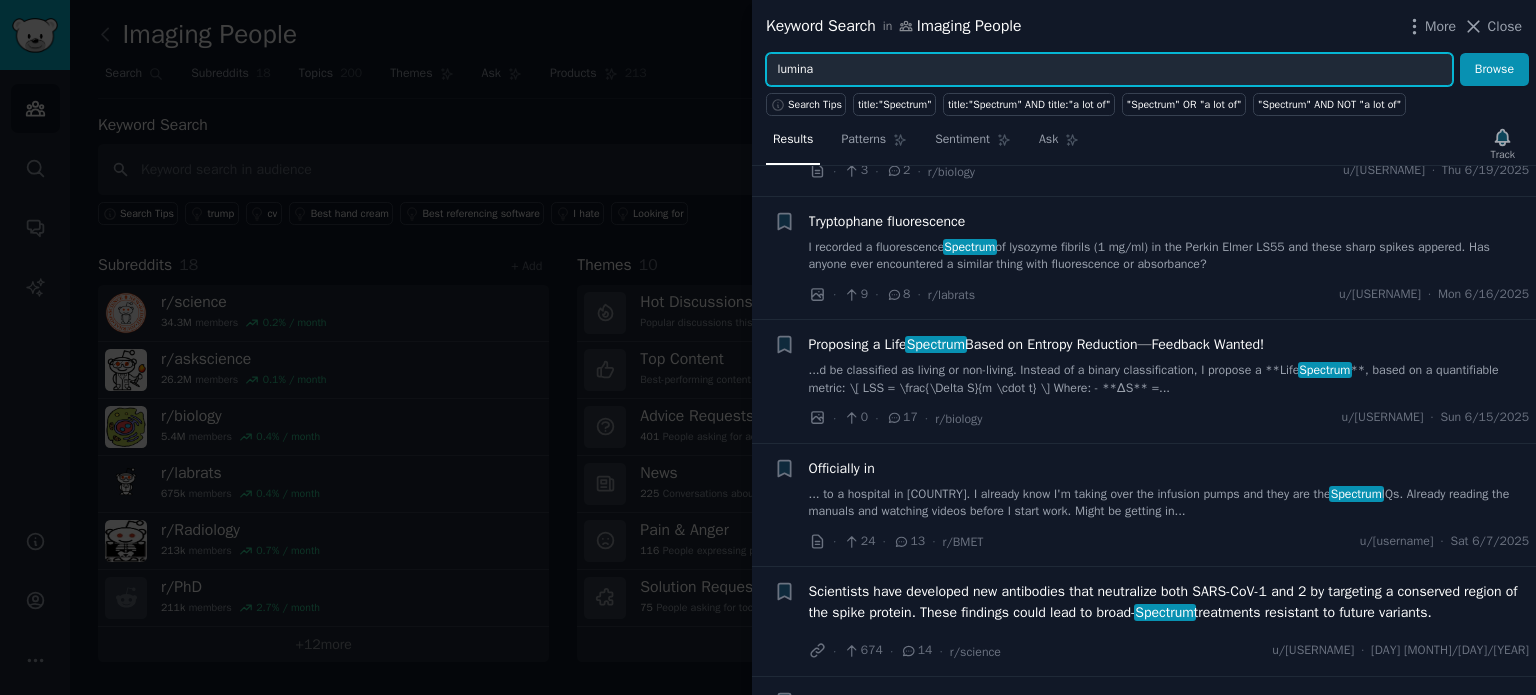 click on "Browse" at bounding box center [1494, 70] 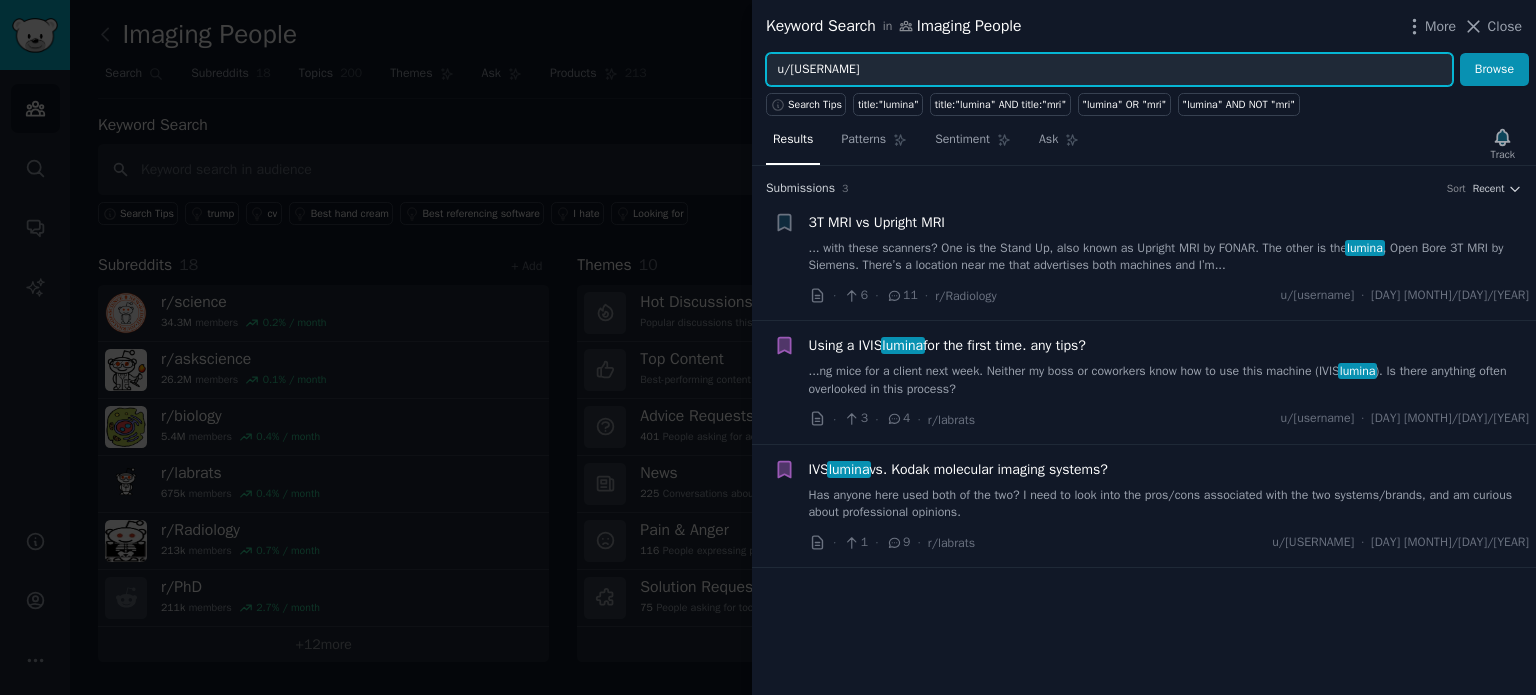 type on "l" 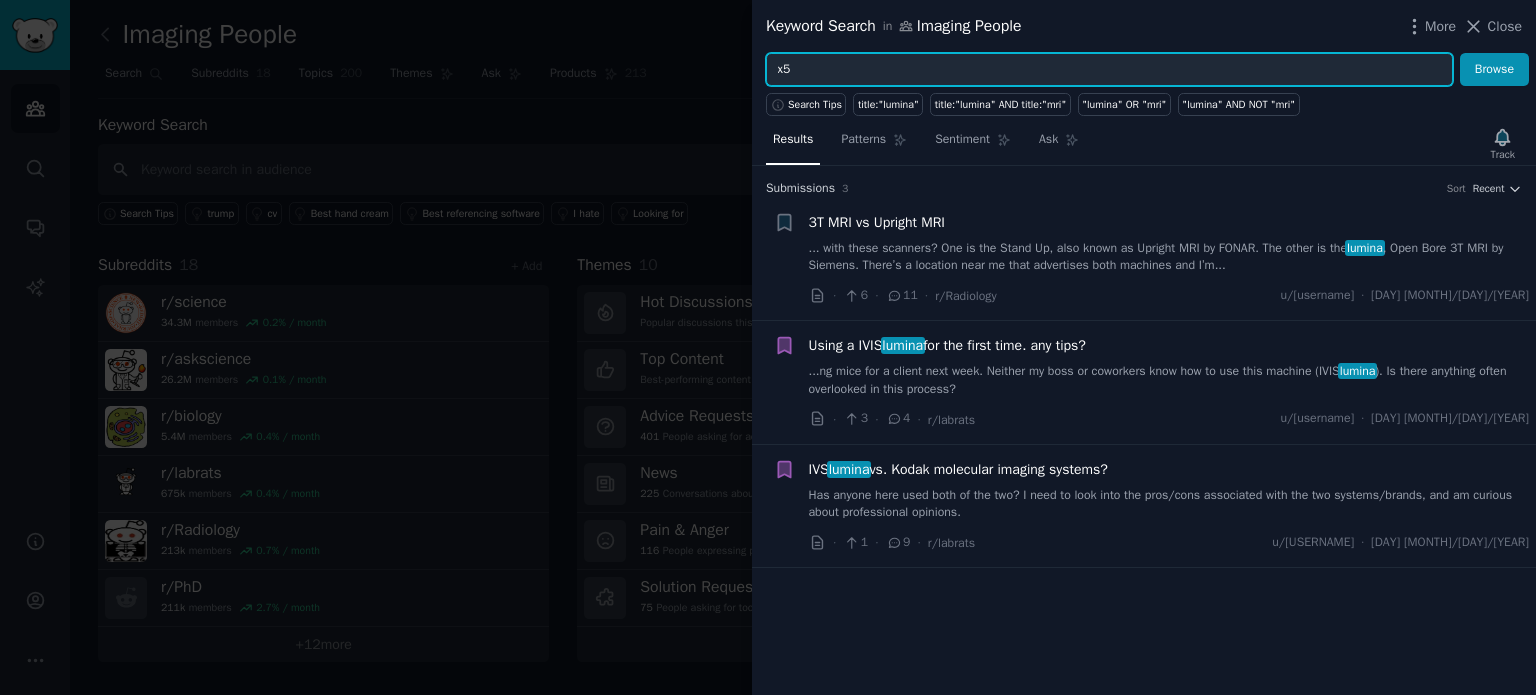click on "Browse" at bounding box center [1494, 70] 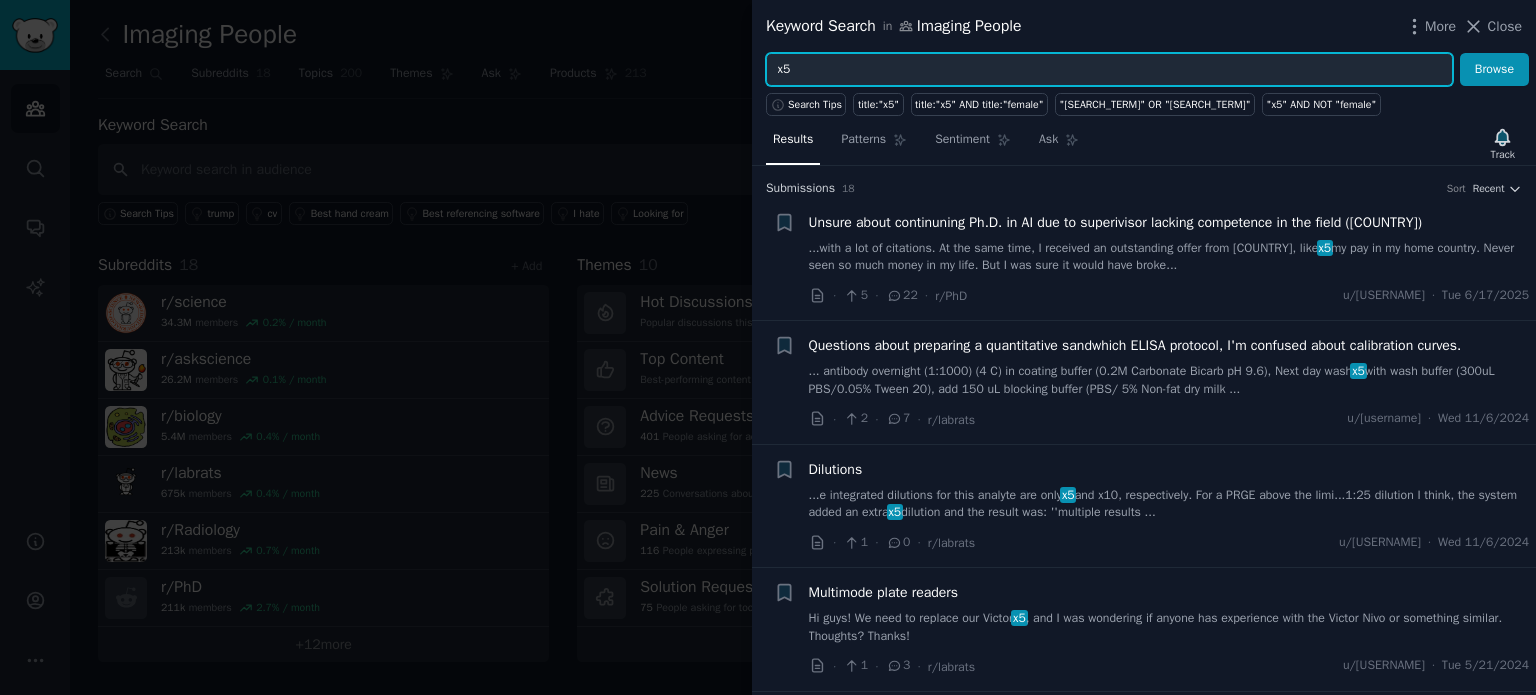 type on "x" 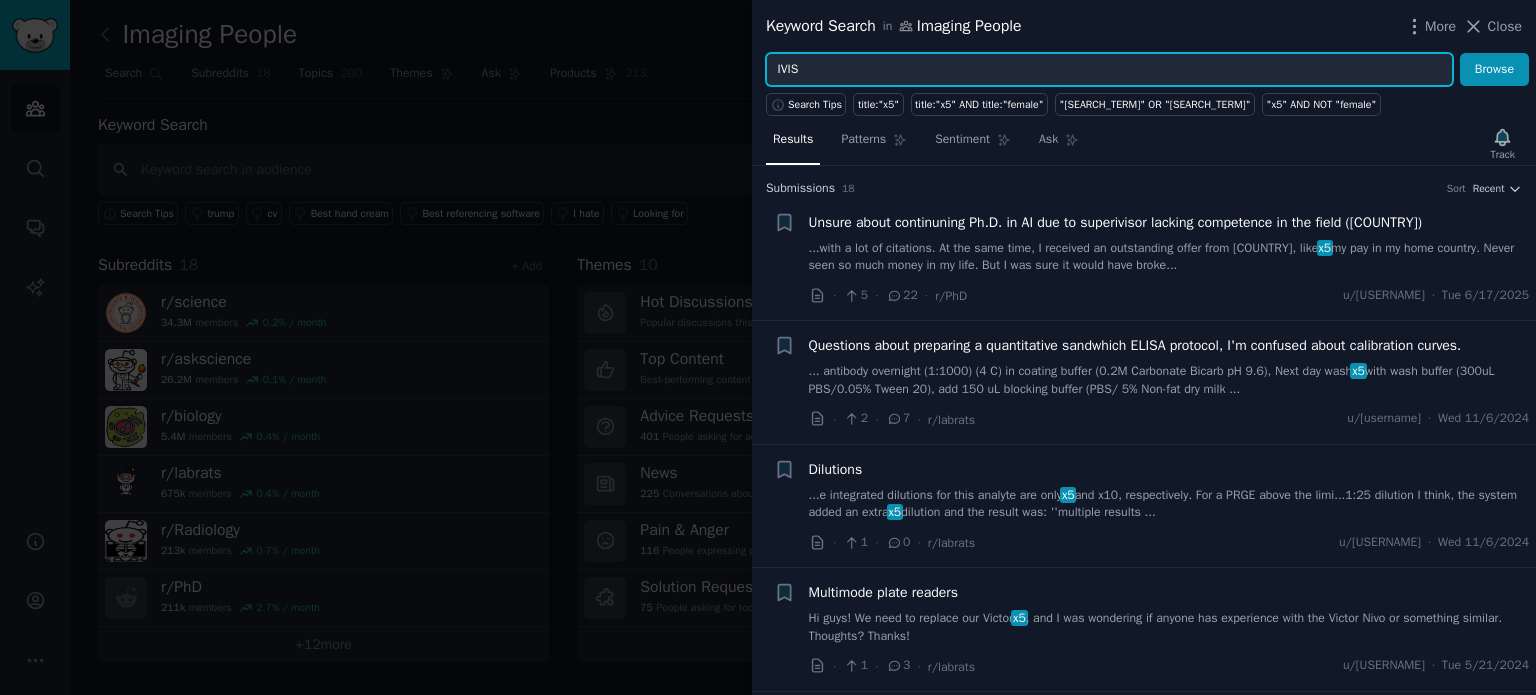 click on "Browse" at bounding box center (1494, 70) 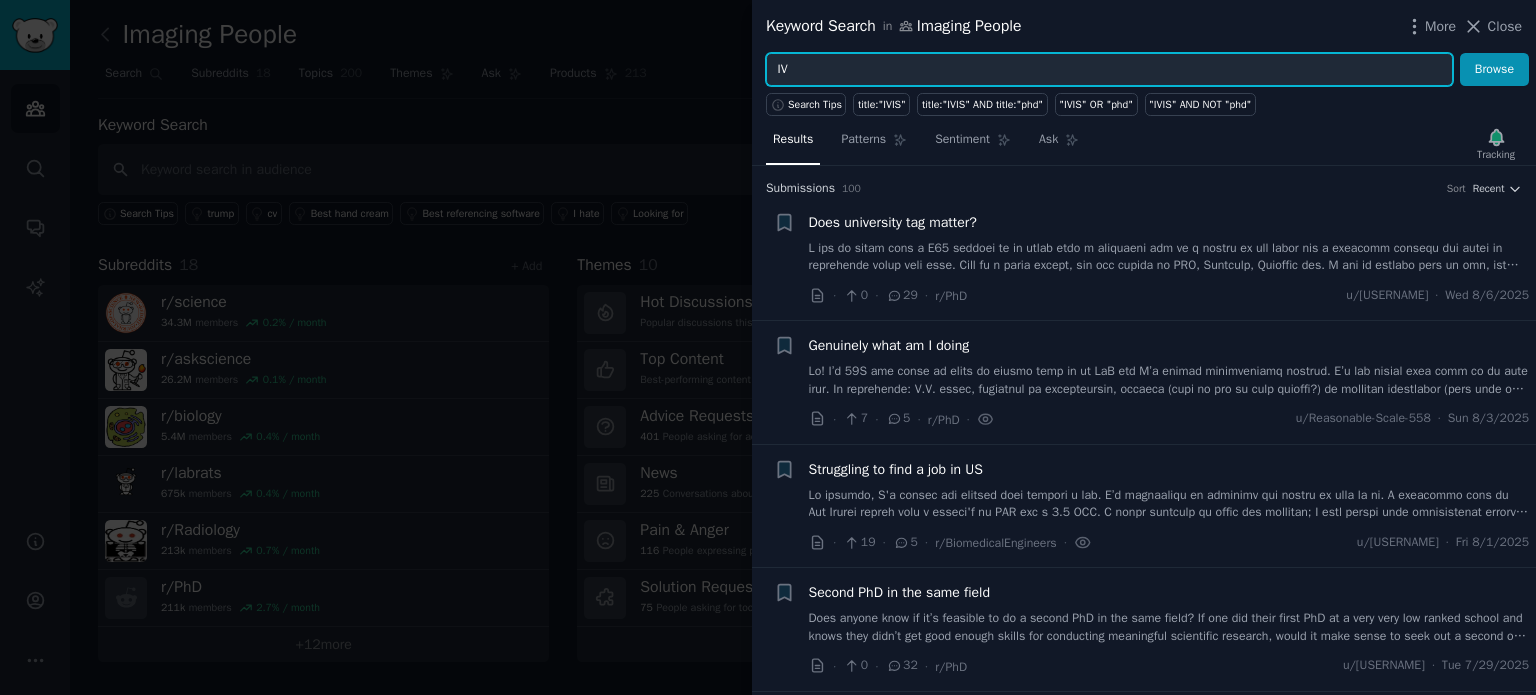 type on "I" 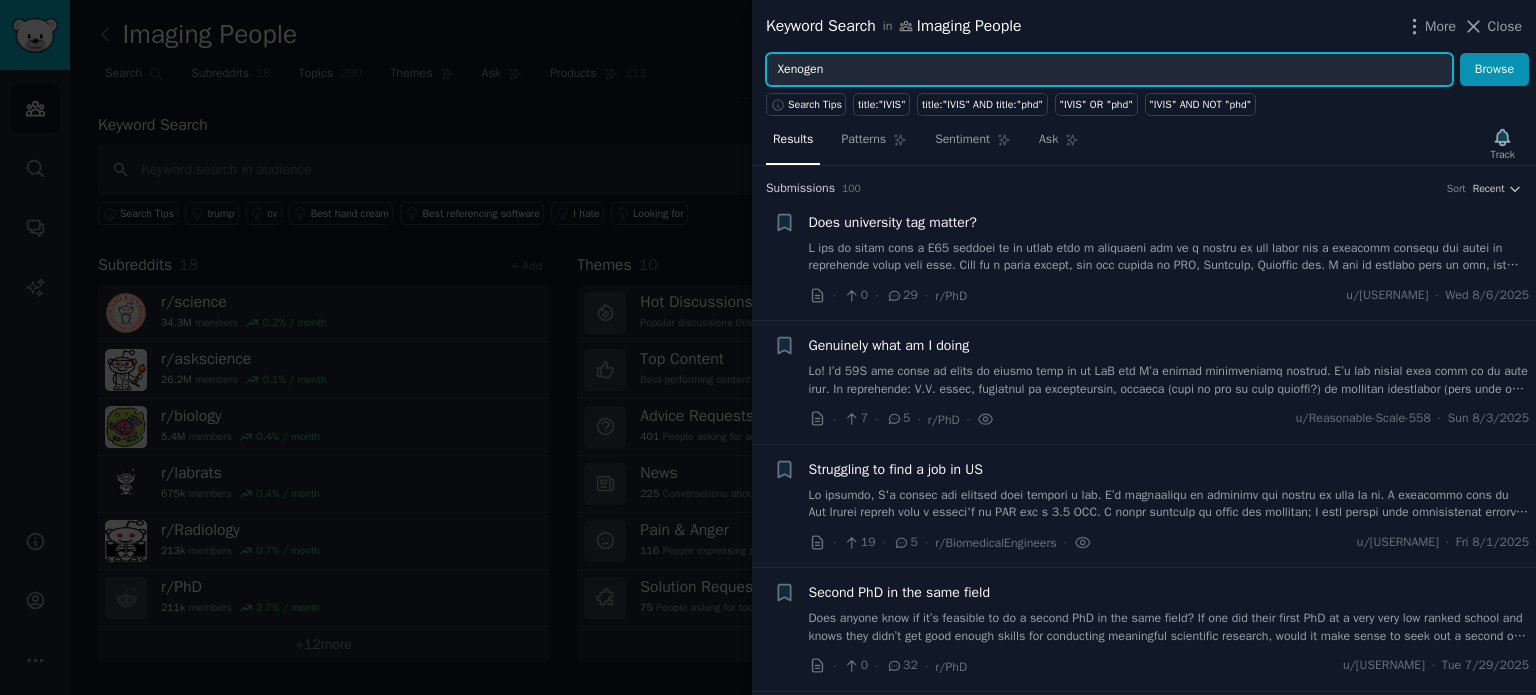 type on "Xenogen" 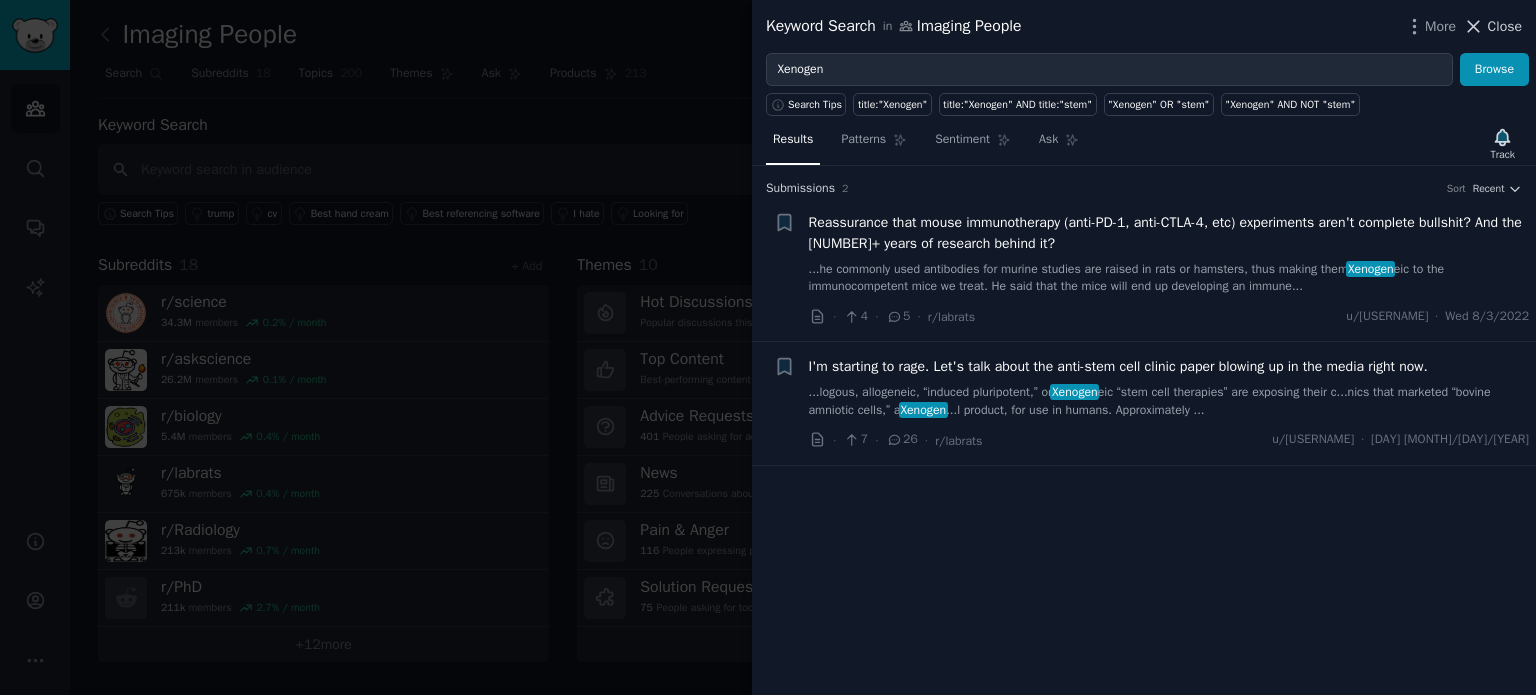 click on "Close" at bounding box center [1505, 26] 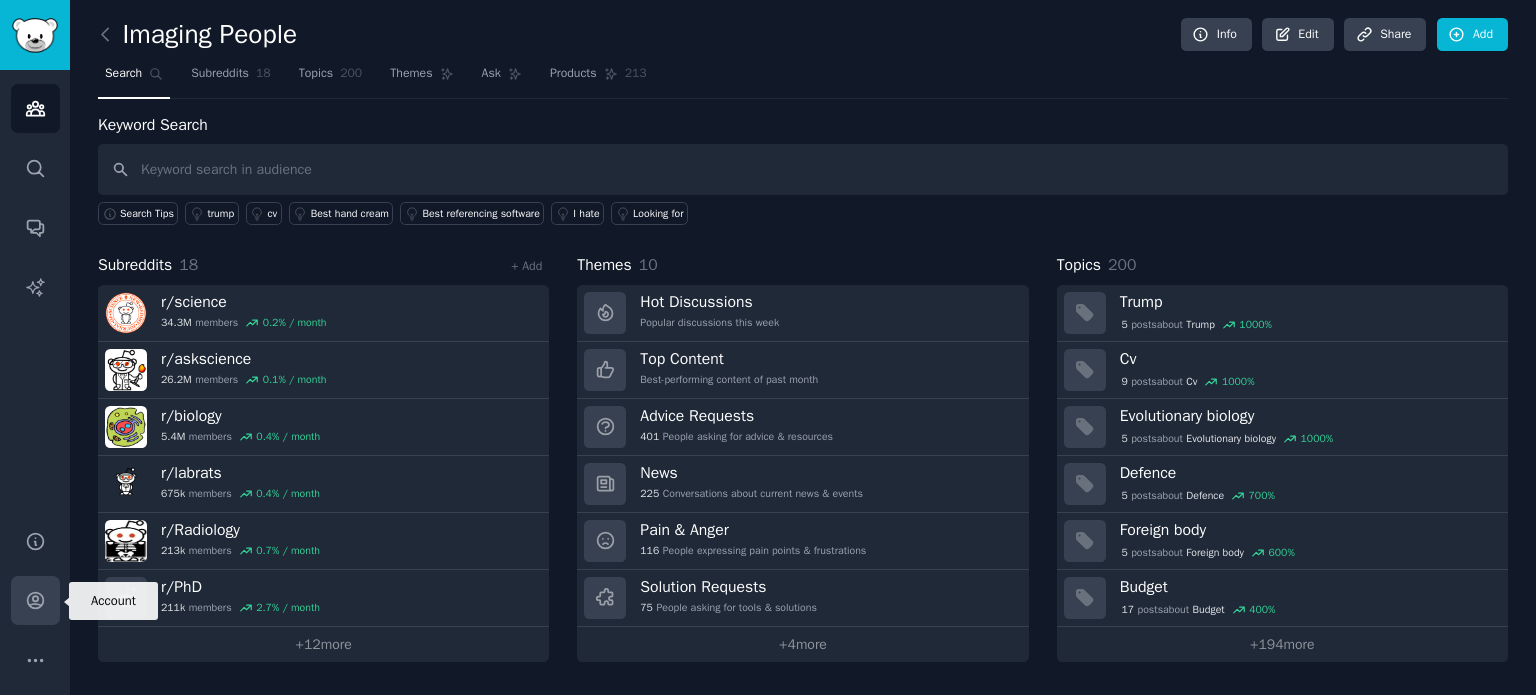 click on "Account" at bounding box center [35, 600] 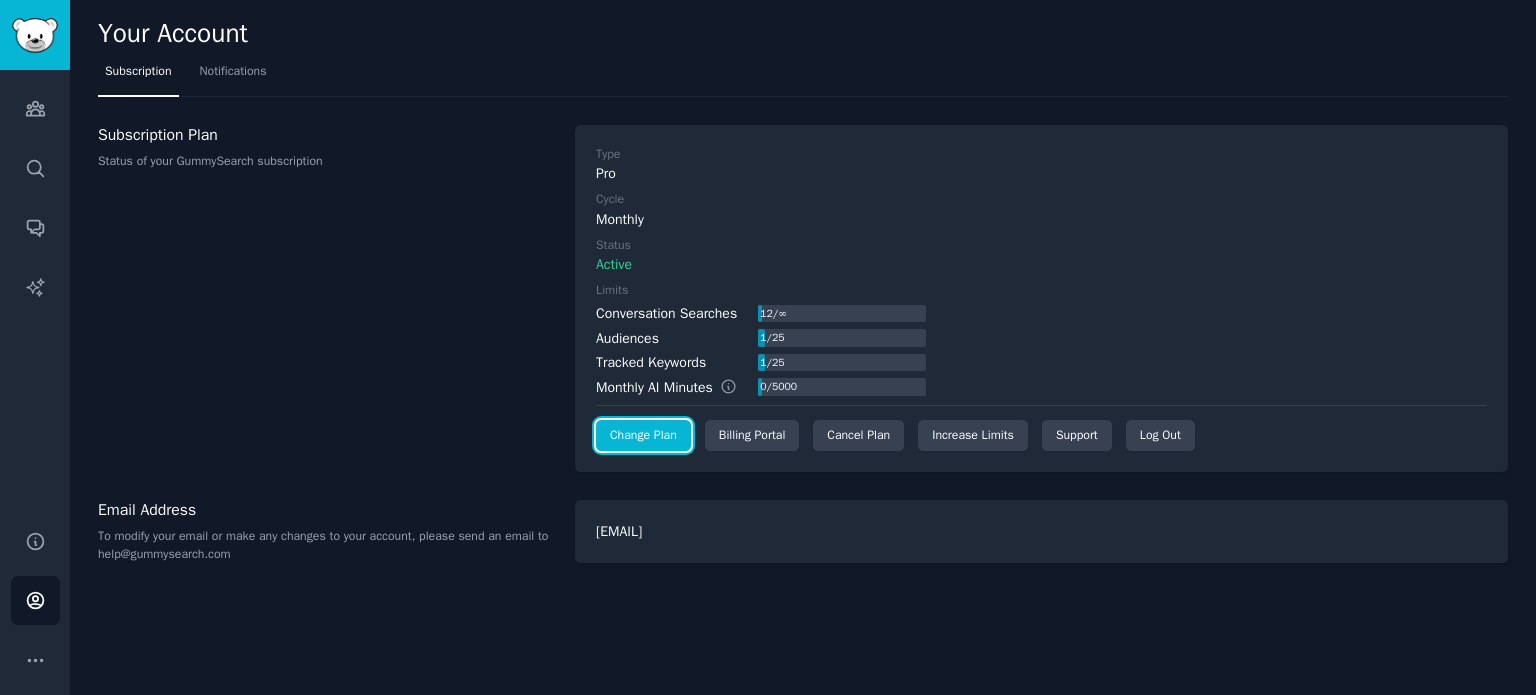 click on "Change Plan" at bounding box center (643, 436) 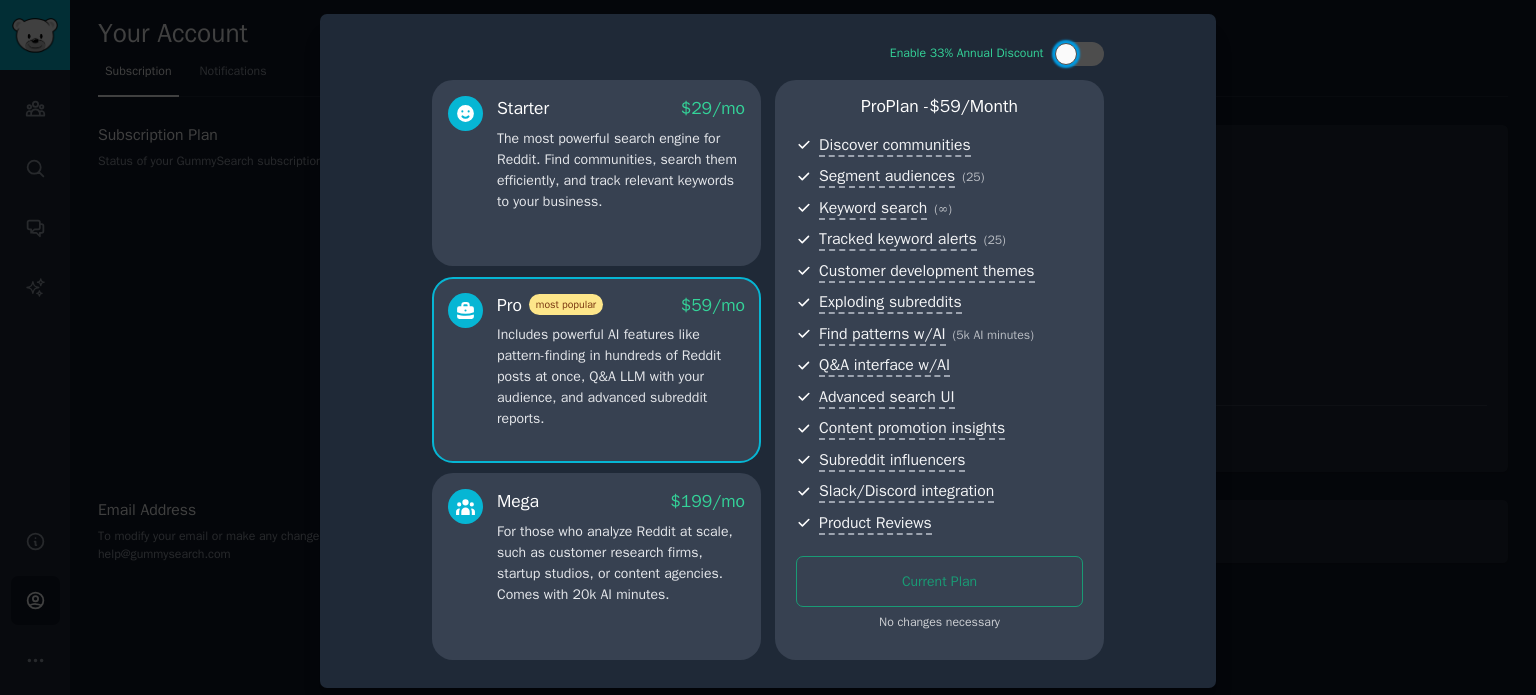 scroll, scrollTop: 0, scrollLeft: 0, axis: both 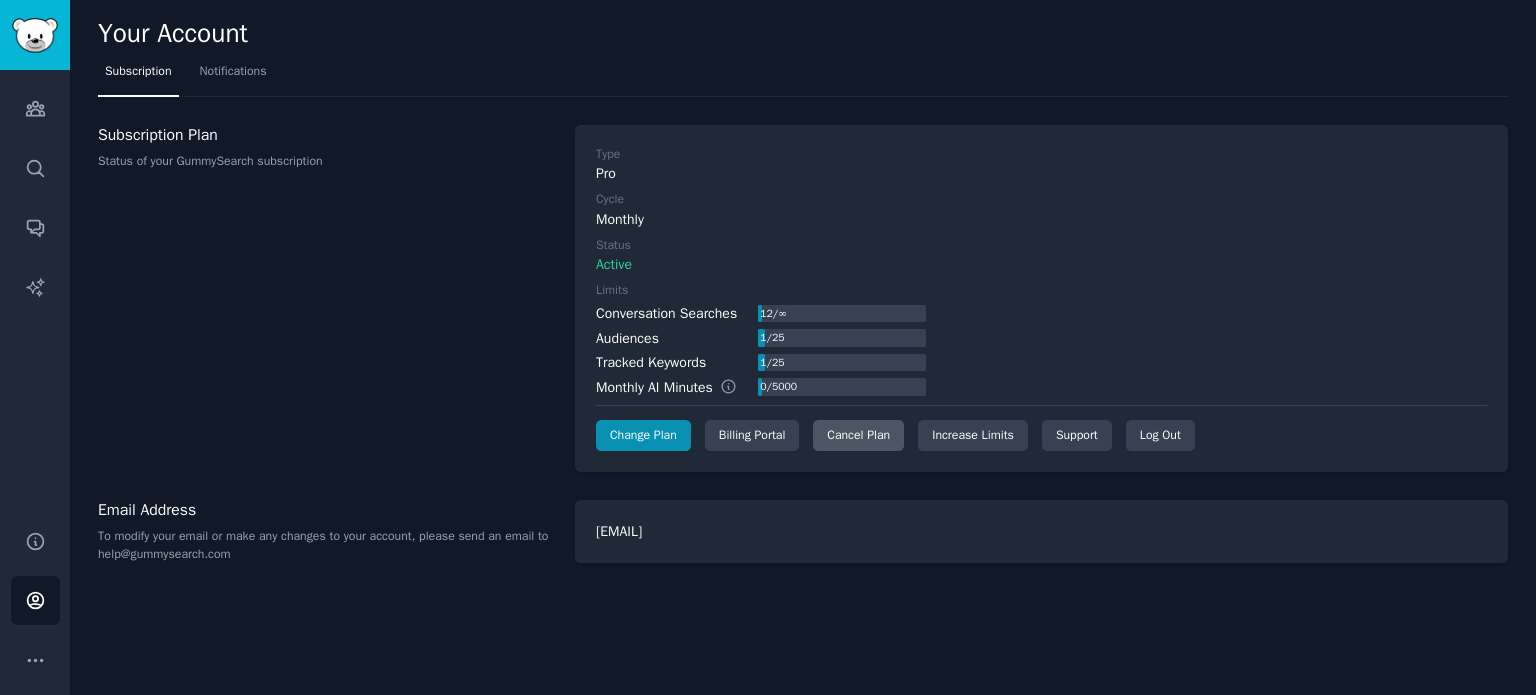 click on "Cancel Plan" at bounding box center (858, 436) 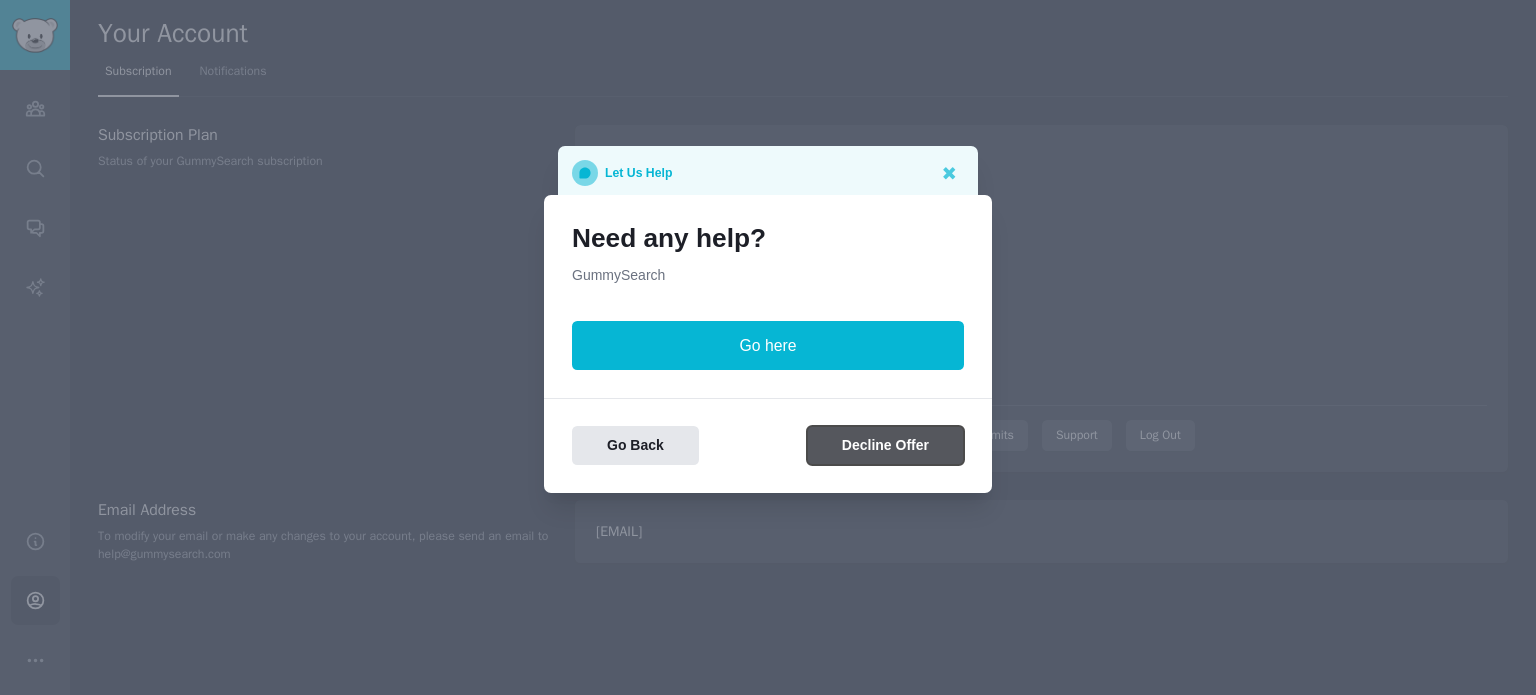 click on "Decline Offer" at bounding box center (885, 445) 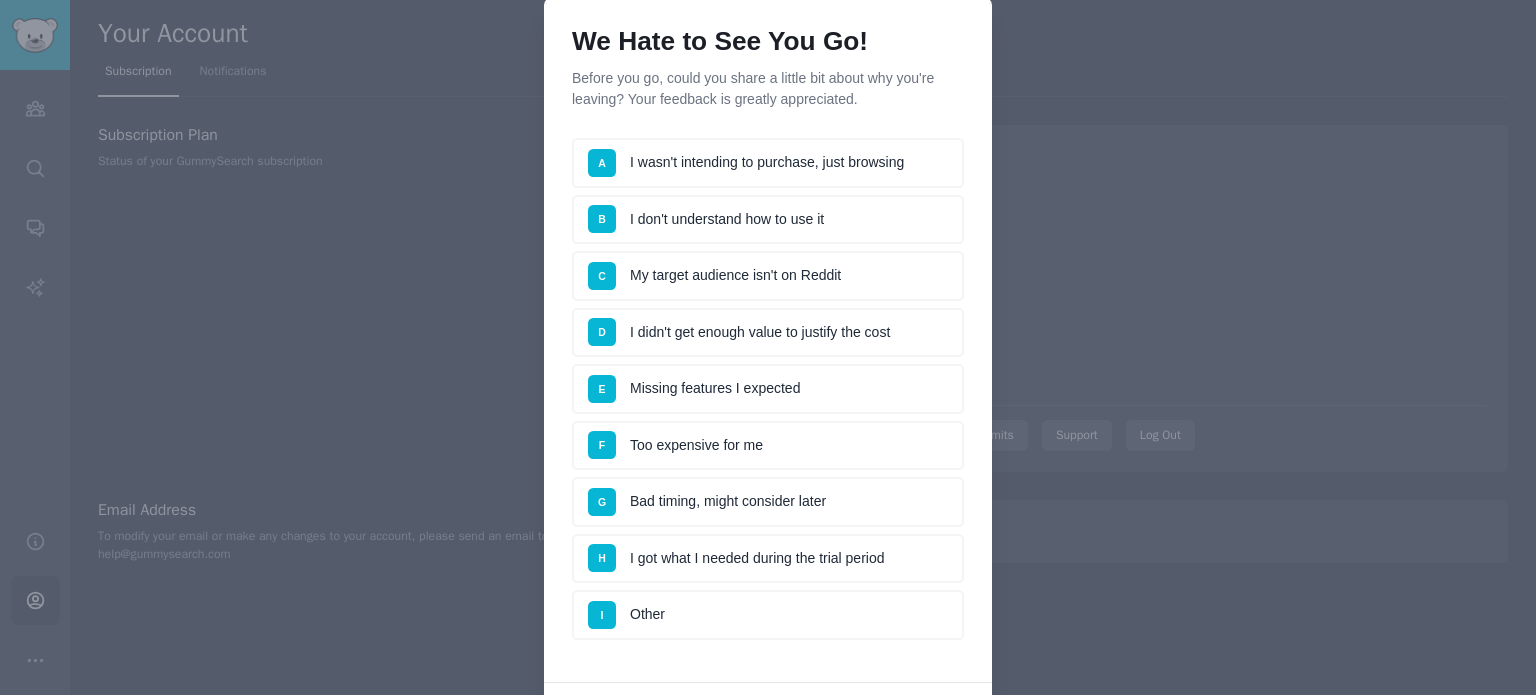 scroll, scrollTop: 100, scrollLeft: 0, axis: vertical 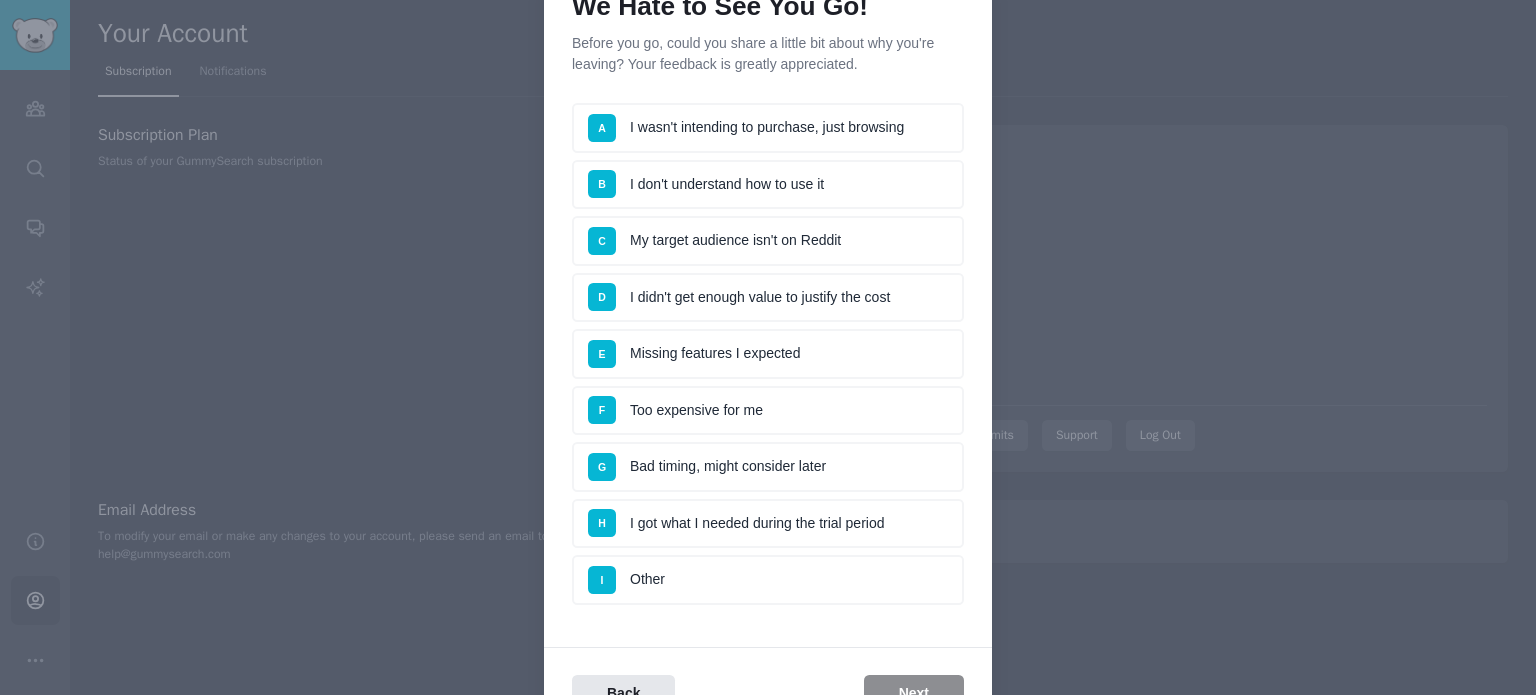 click on "D  I didn't get enough value to justify the cost" at bounding box center [768, 298] 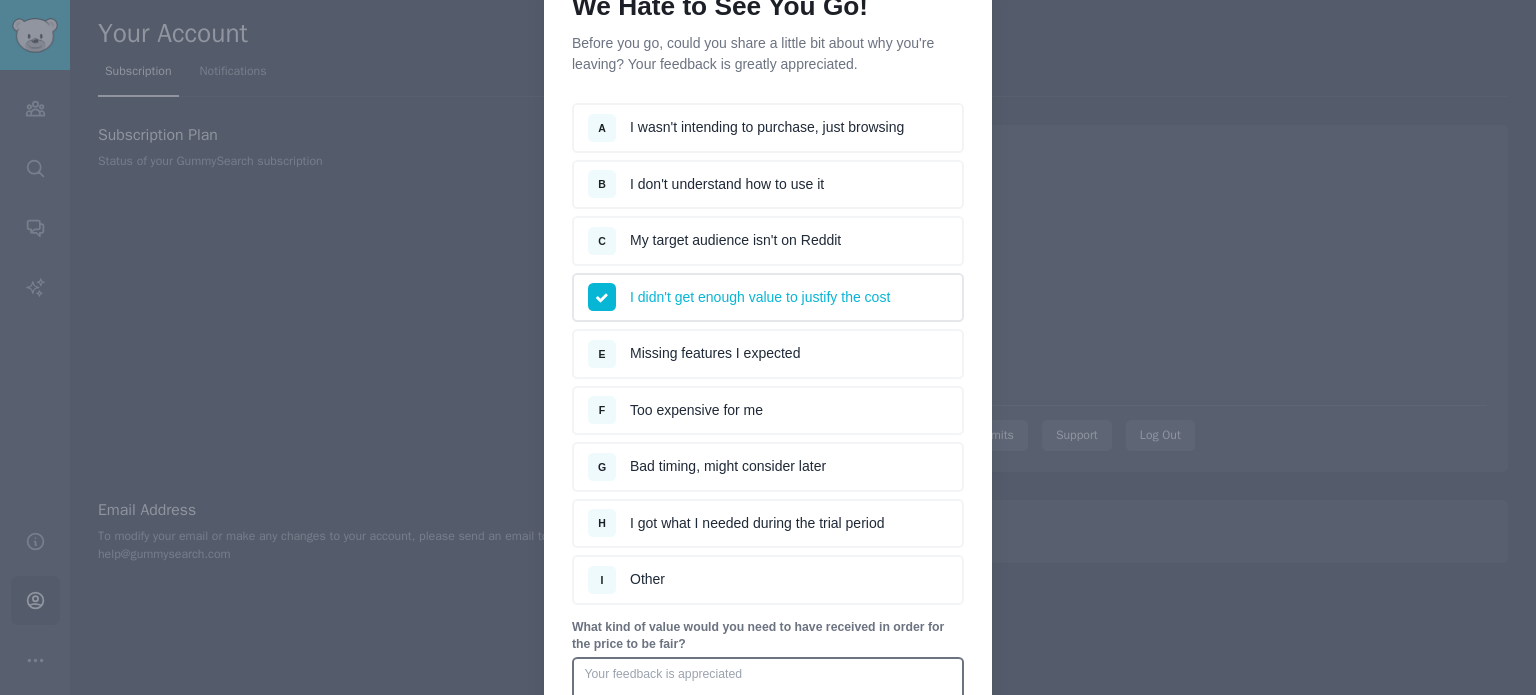 scroll, scrollTop: 200, scrollLeft: 0, axis: vertical 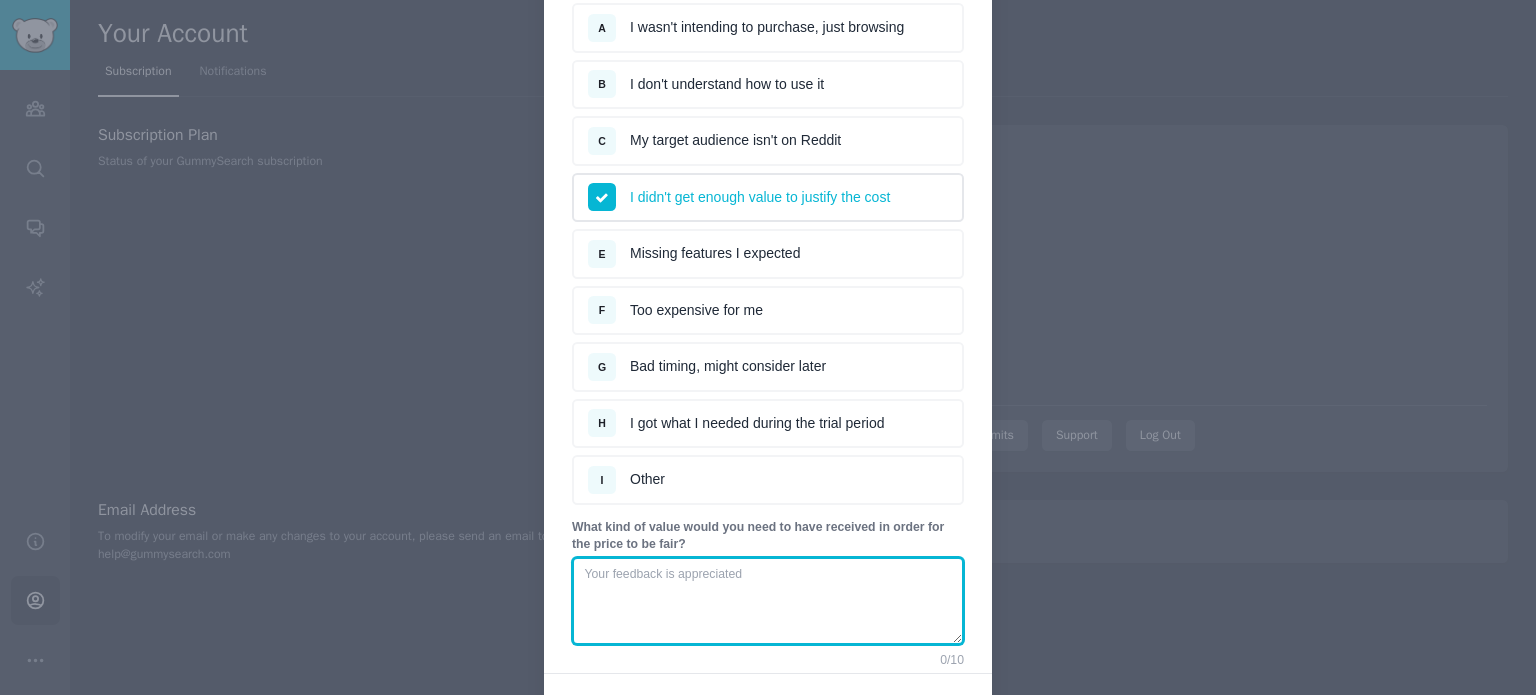 click at bounding box center [768, 601] 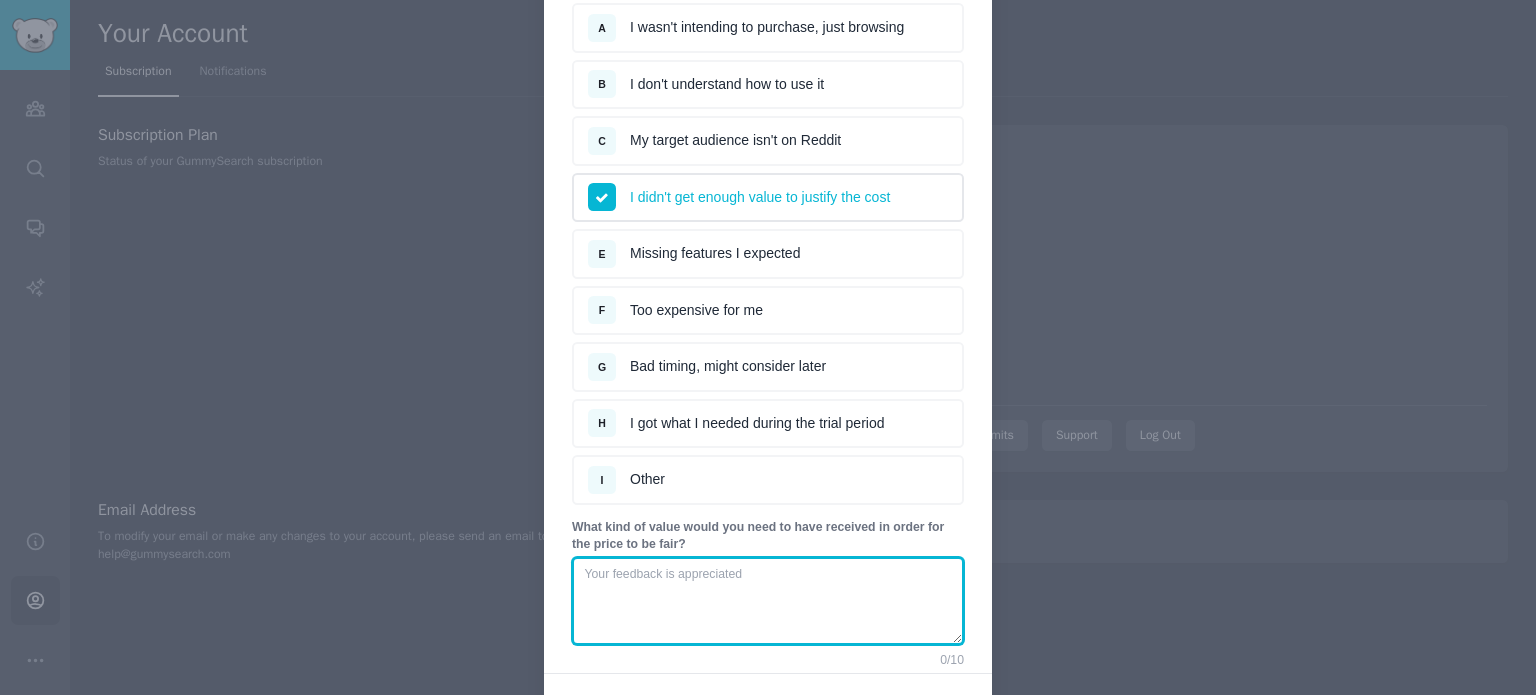 scroll, scrollTop: 300, scrollLeft: 0, axis: vertical 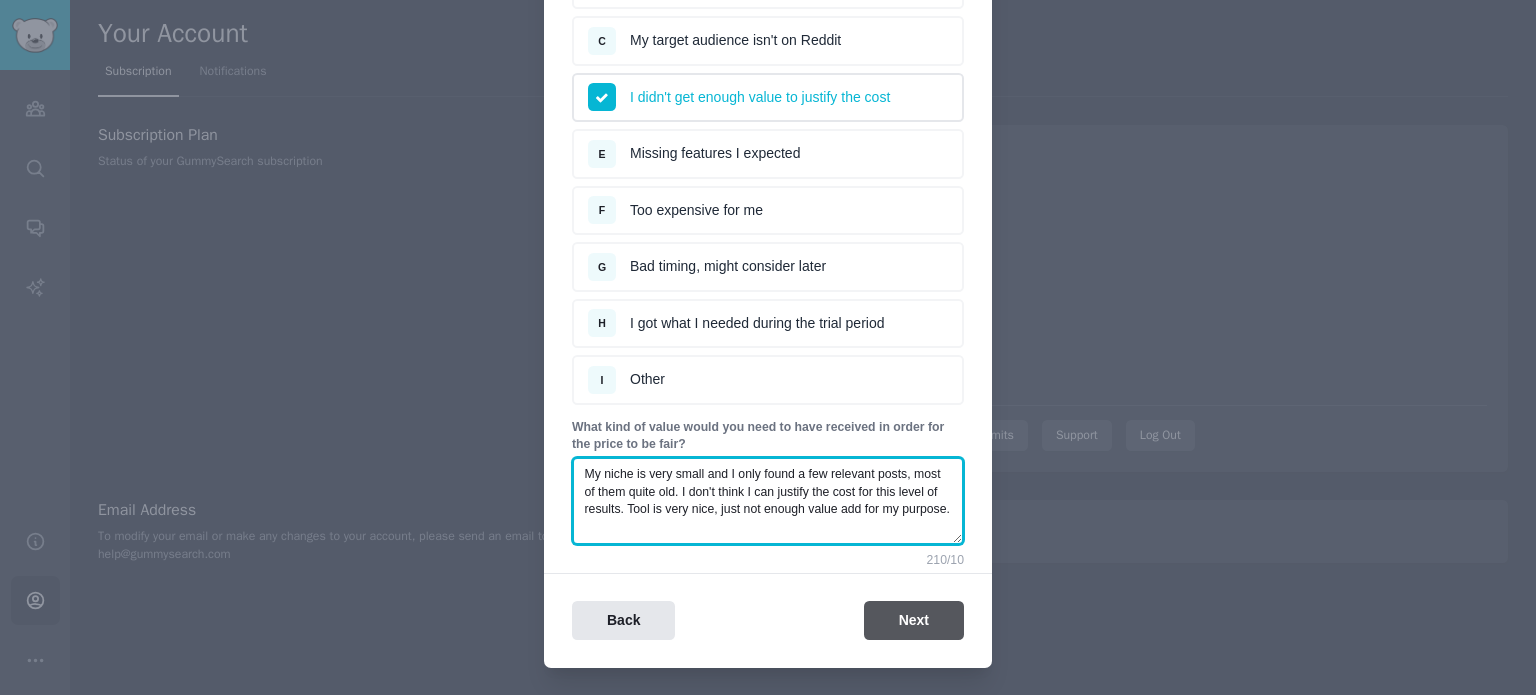 type on "My niche is very small and I only found a few relevant posts, most of them quite old. I don't think I can justify the cost for this level of results. Tool is very nice, just not enough value add for my purpose." 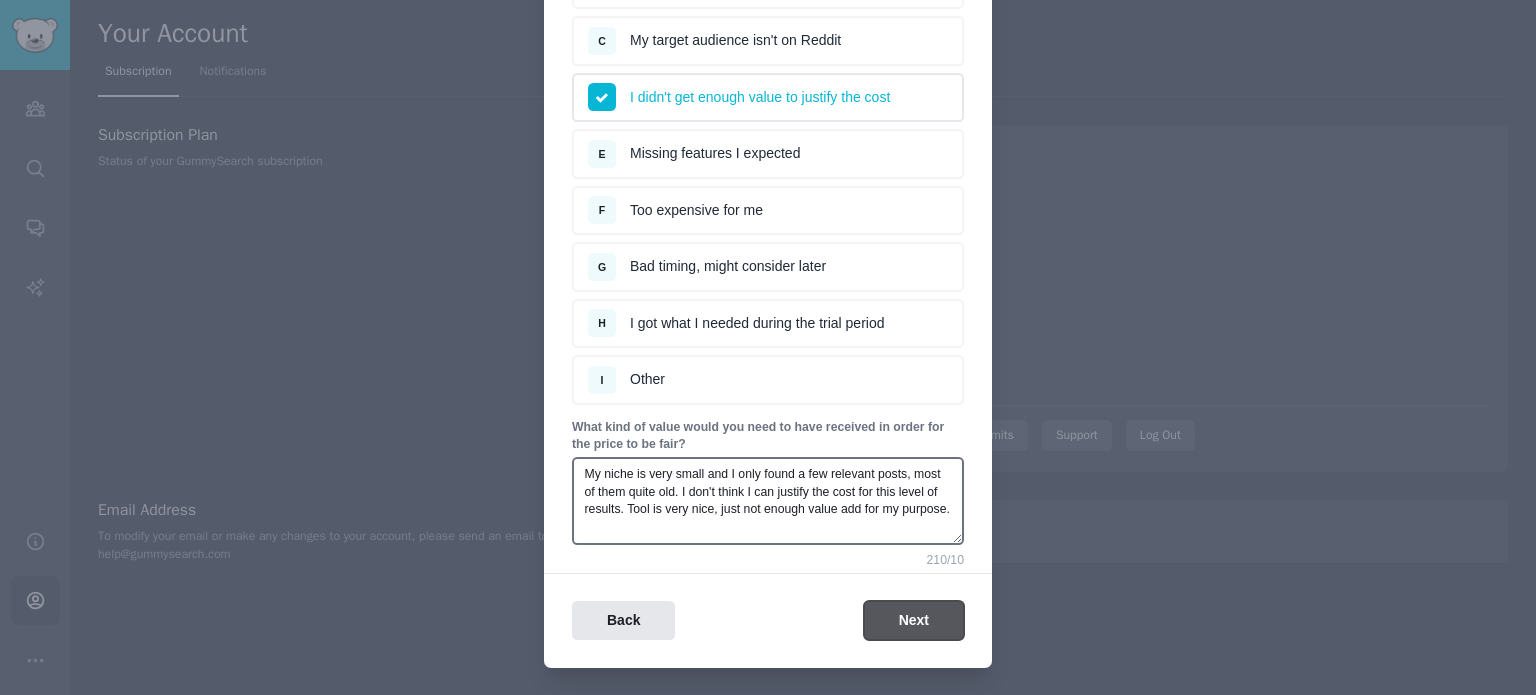 click on "Next" at bounding box center (914, 620) 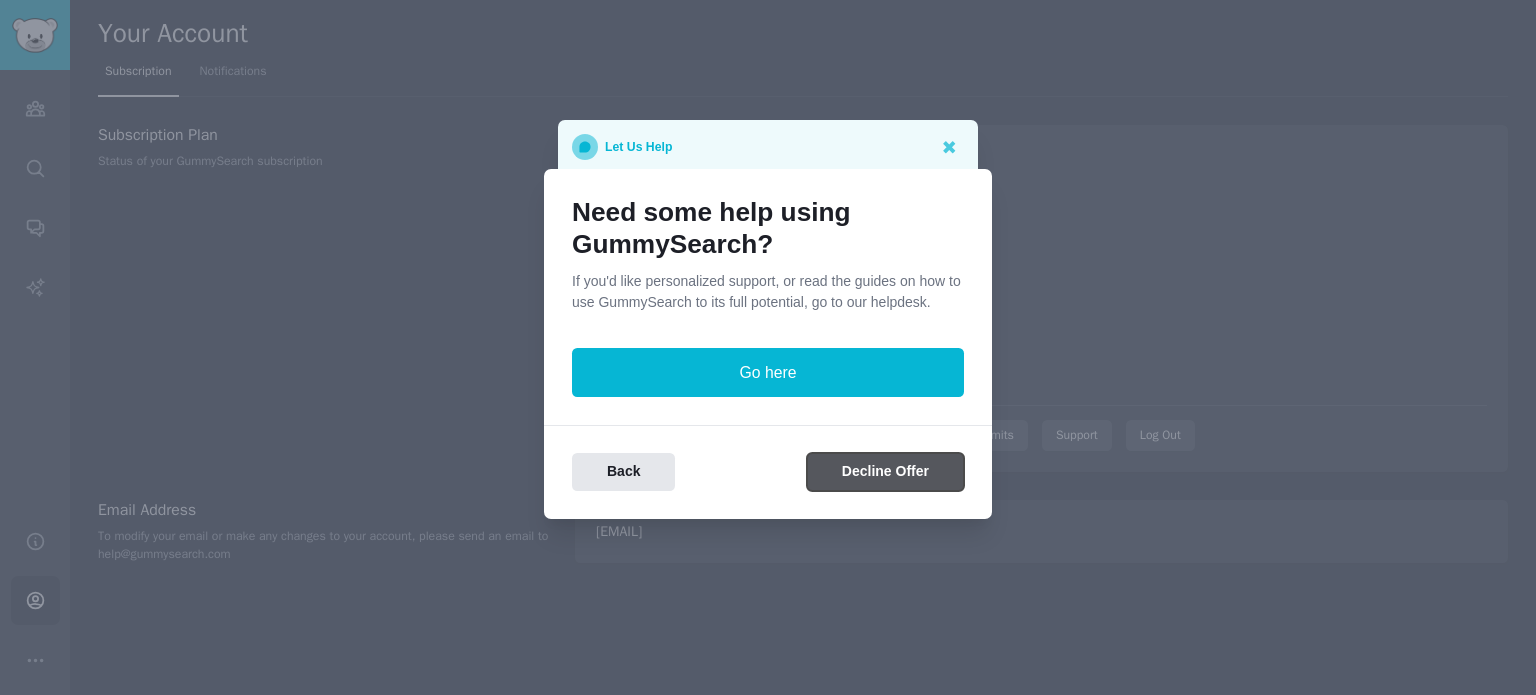 scroll, scrollTop: 0, scrollLeft: 0, axis: both 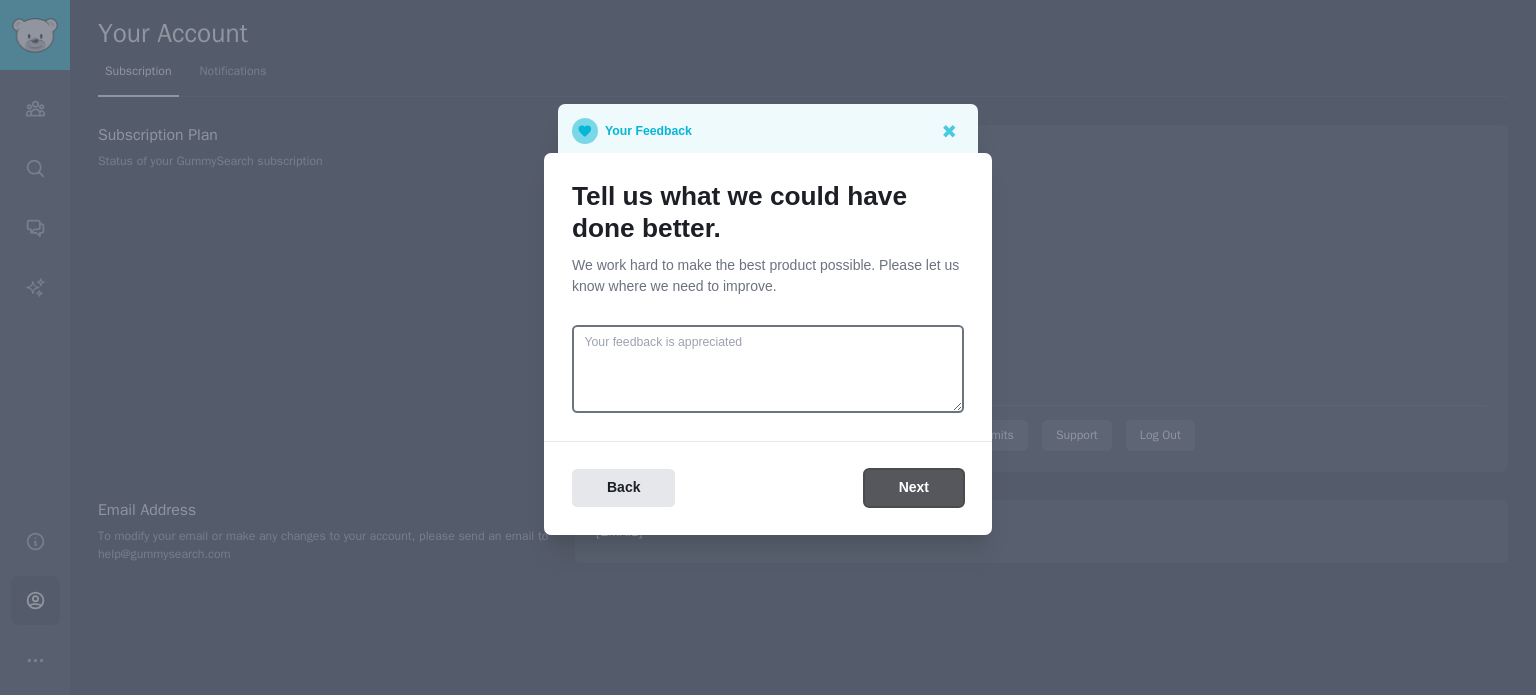 click on "Next" at bounding box center (914, 488) 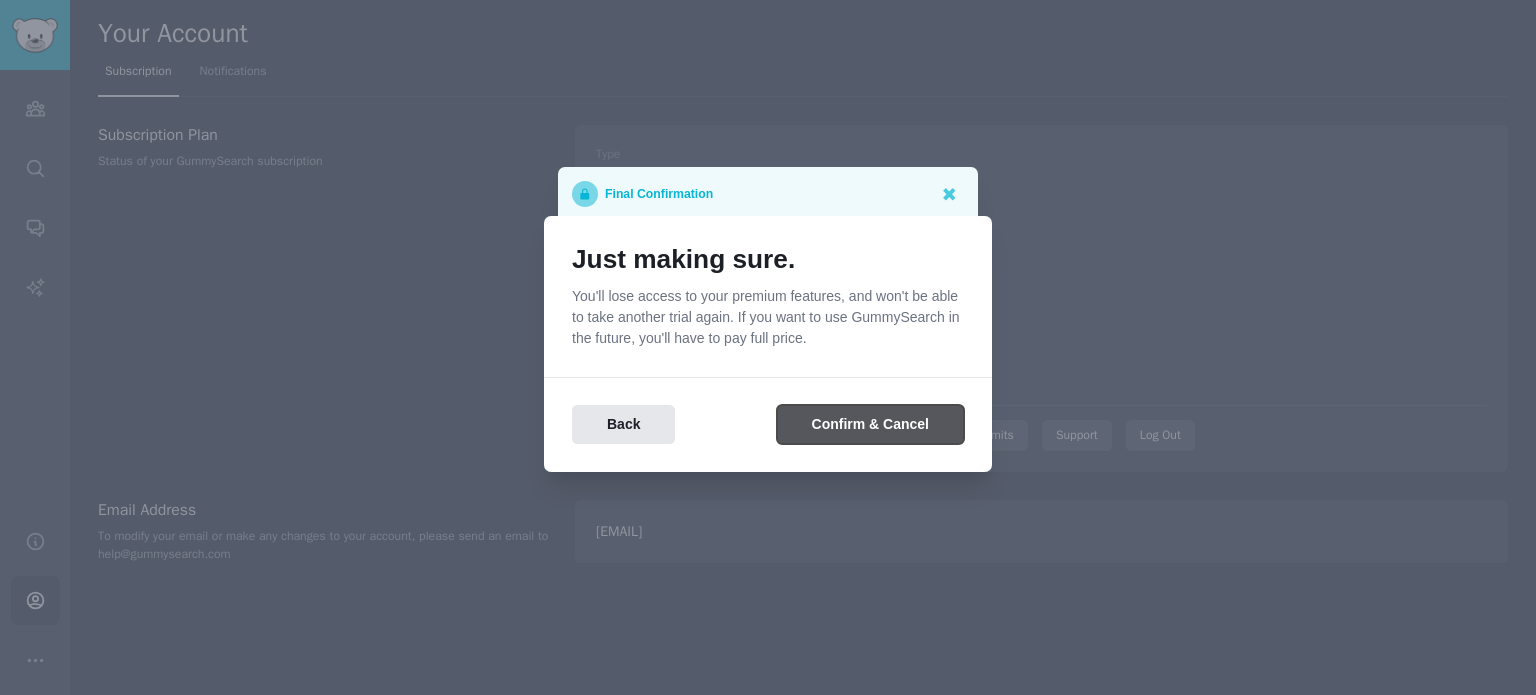 click on "Confirm & Cancel" at bounding box center (870, 424) 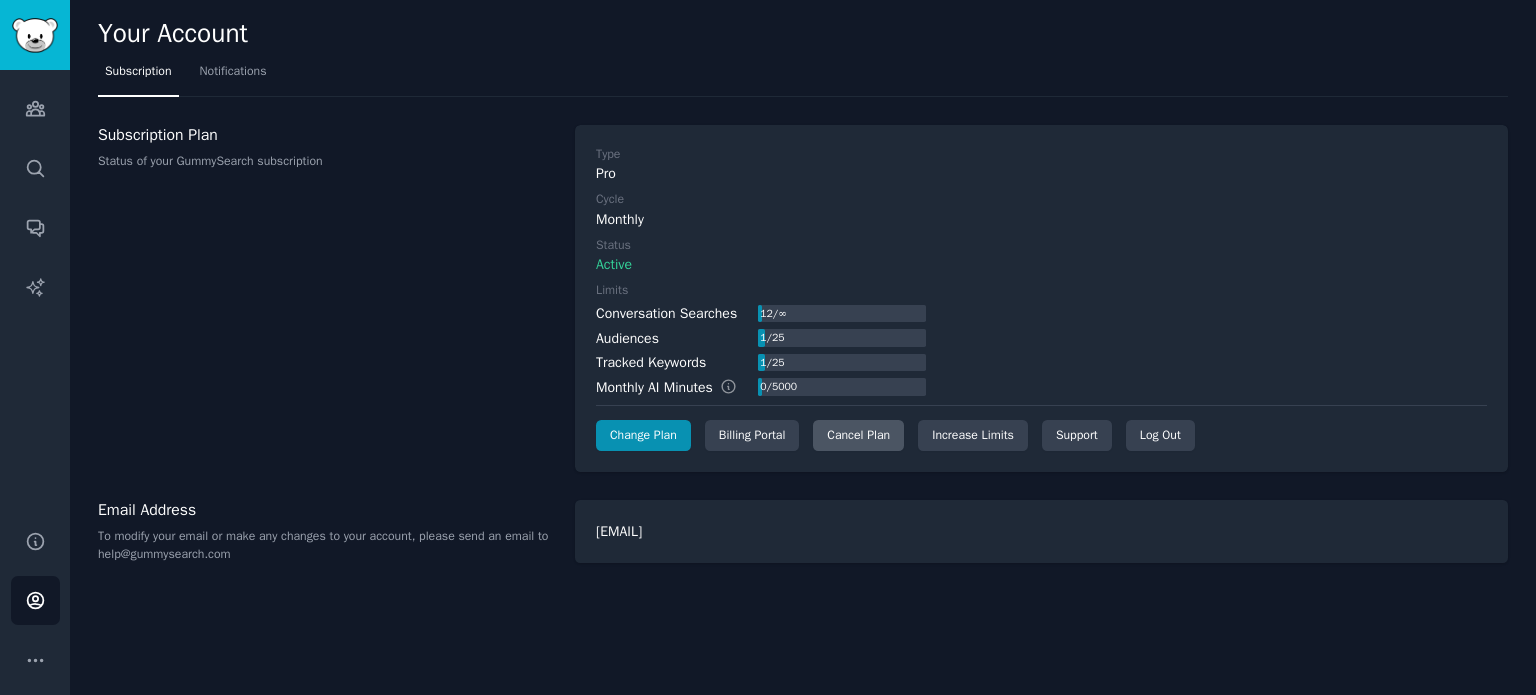 scroll, scrollTop: 0, scrollLeft: 0, axis: both 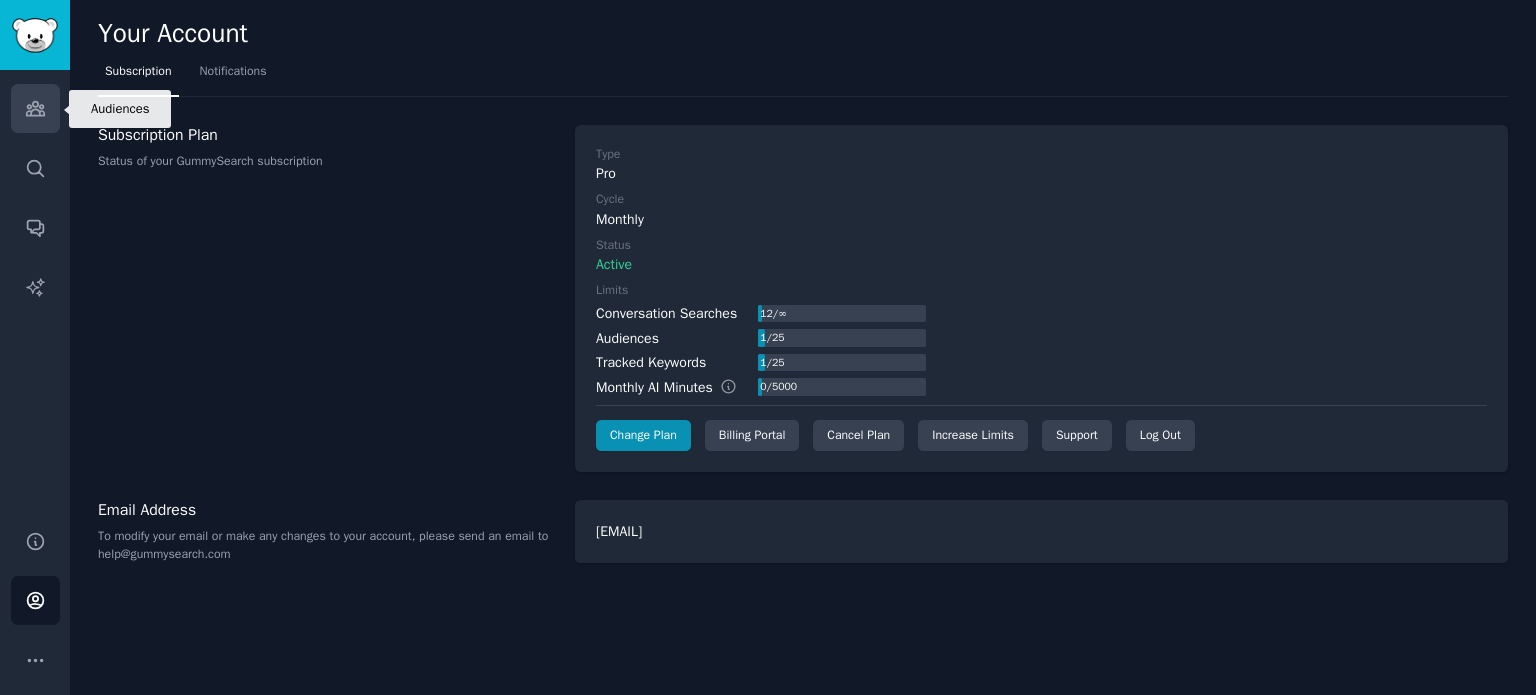 click 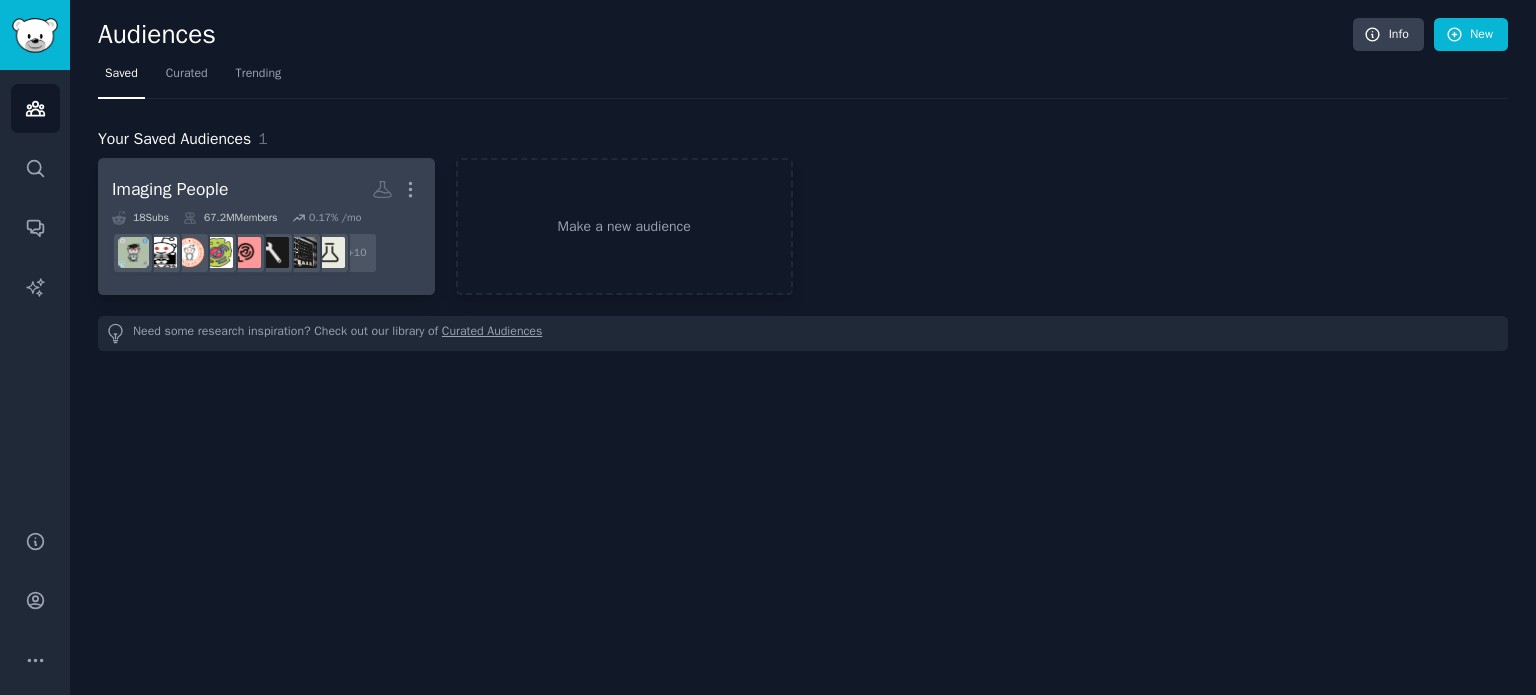 click on "Imaging People More" at bounding box center (266, 189) 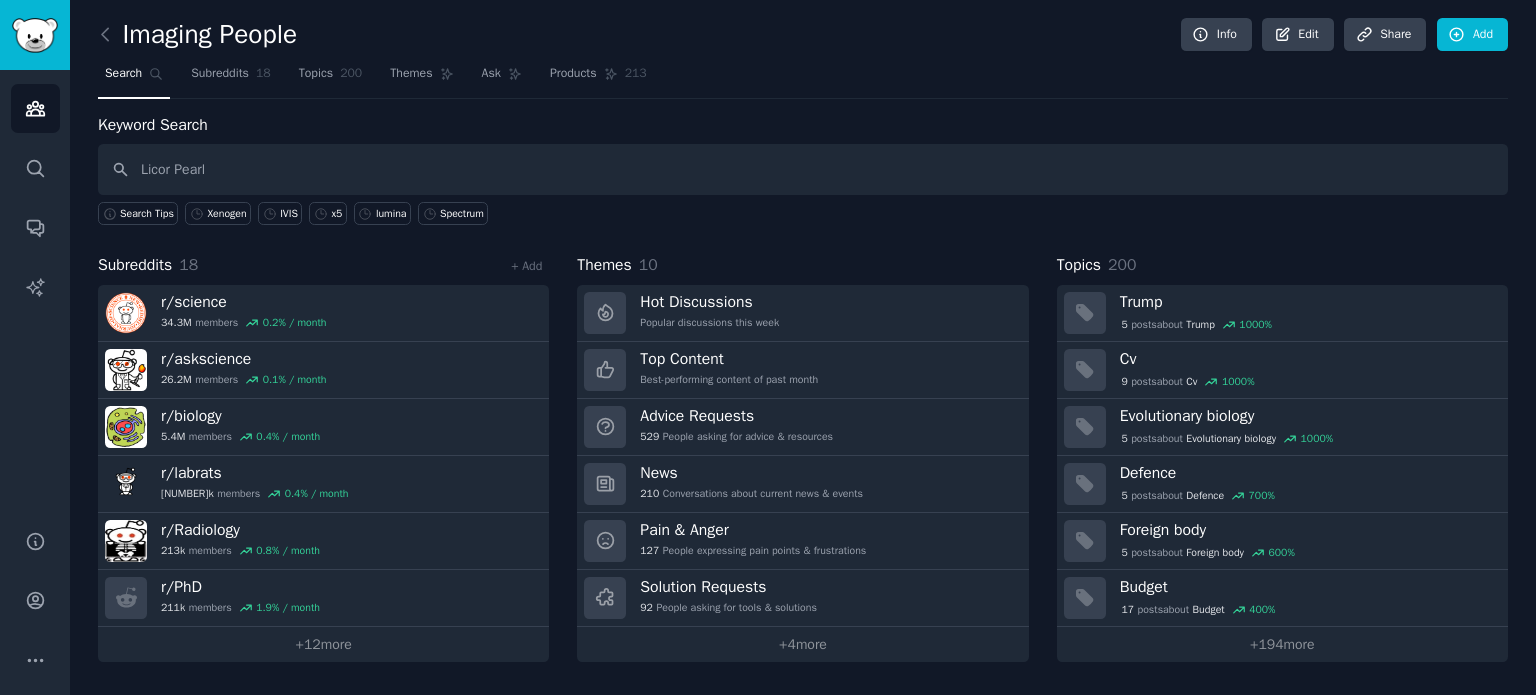 type on "Licor Pearl" 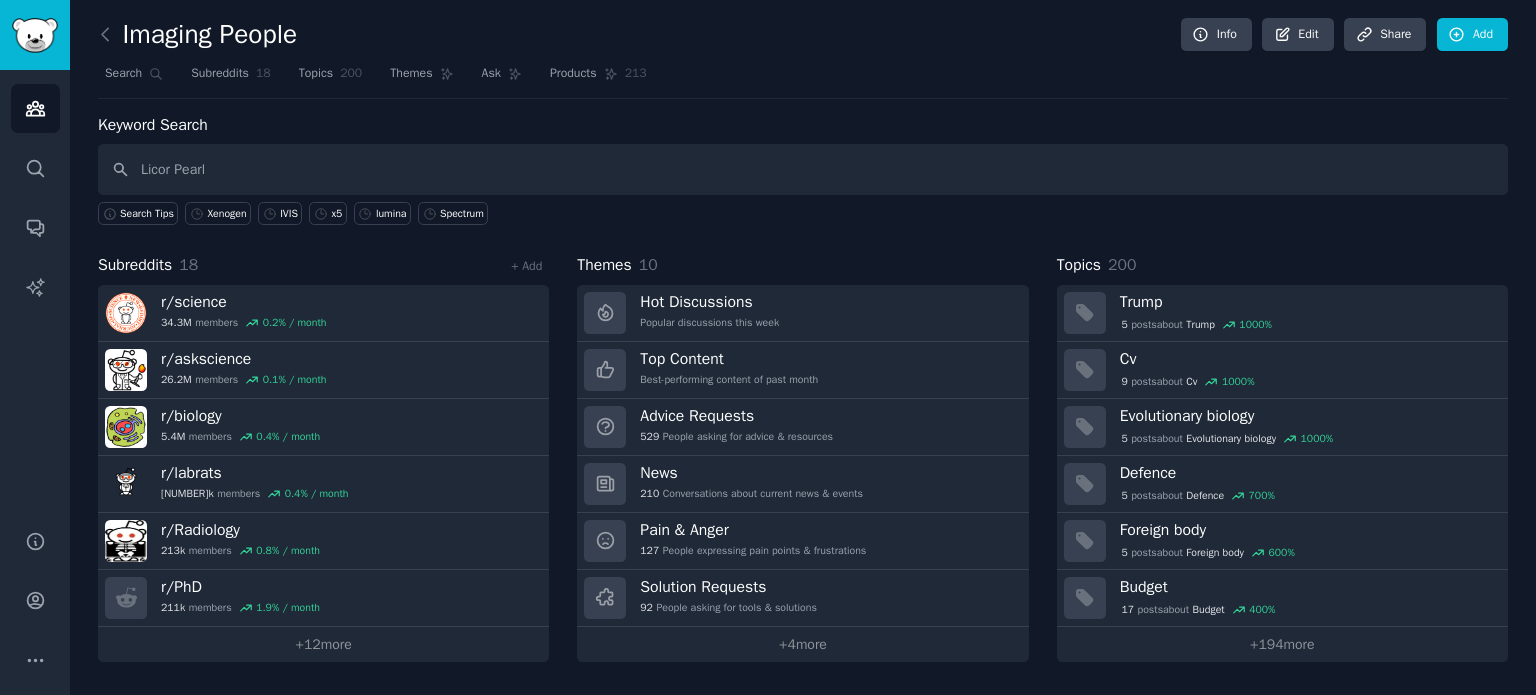 type 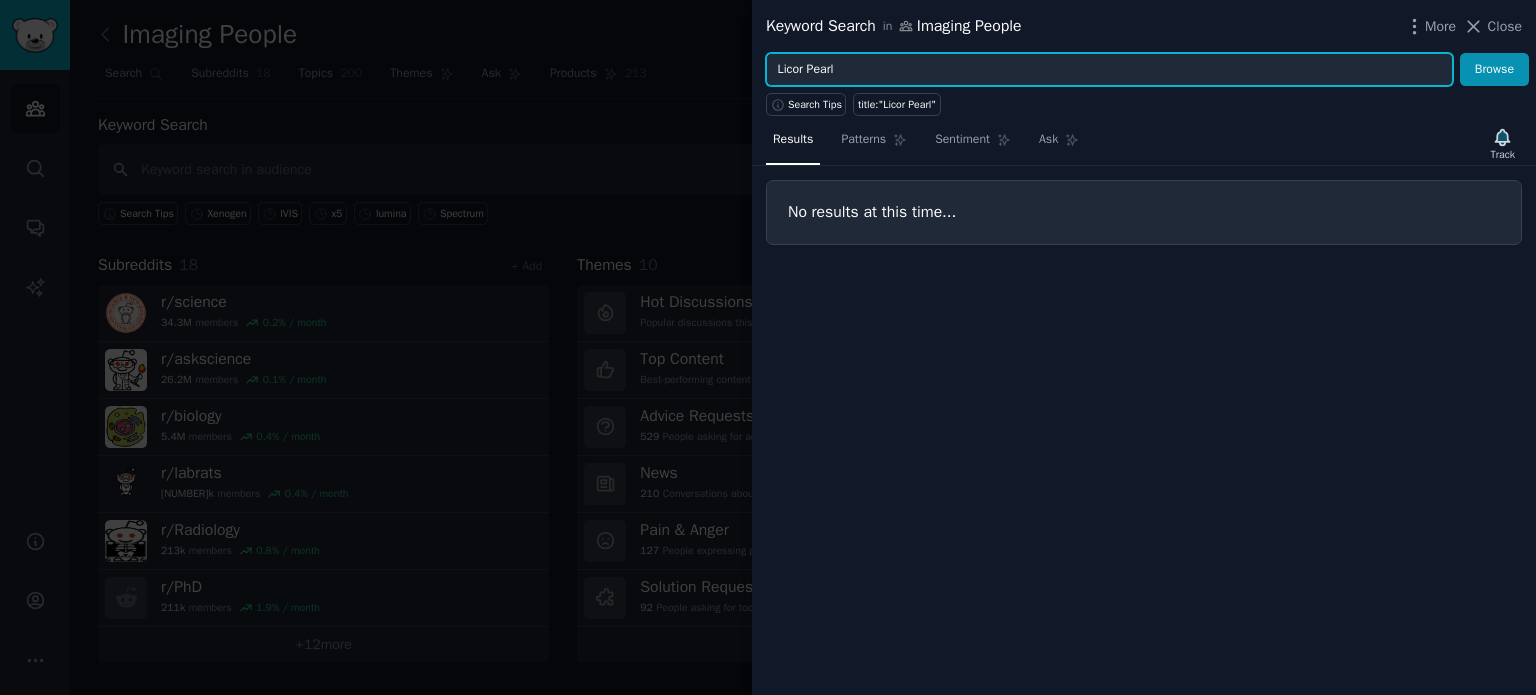 click on "Licor Pearl" at bounding box center [1109, 70] 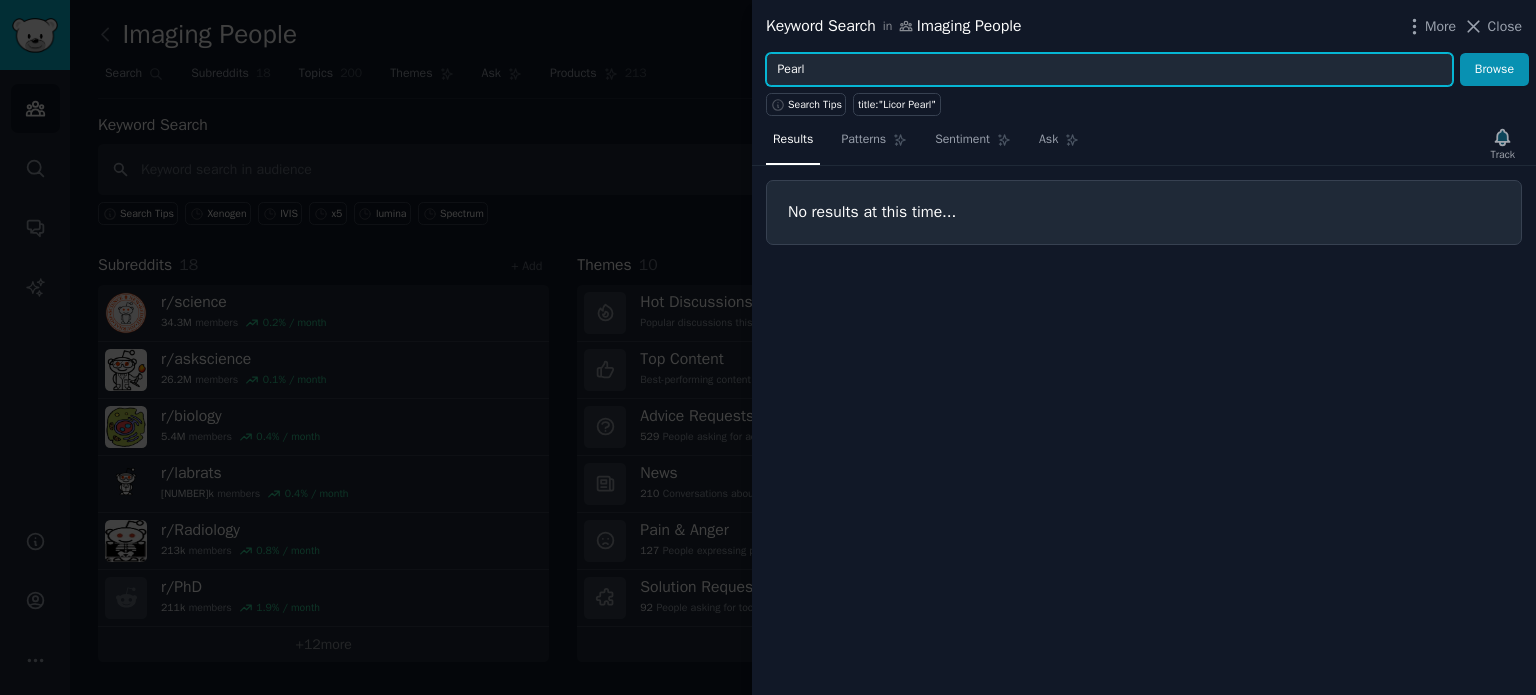 type on "Pearl" 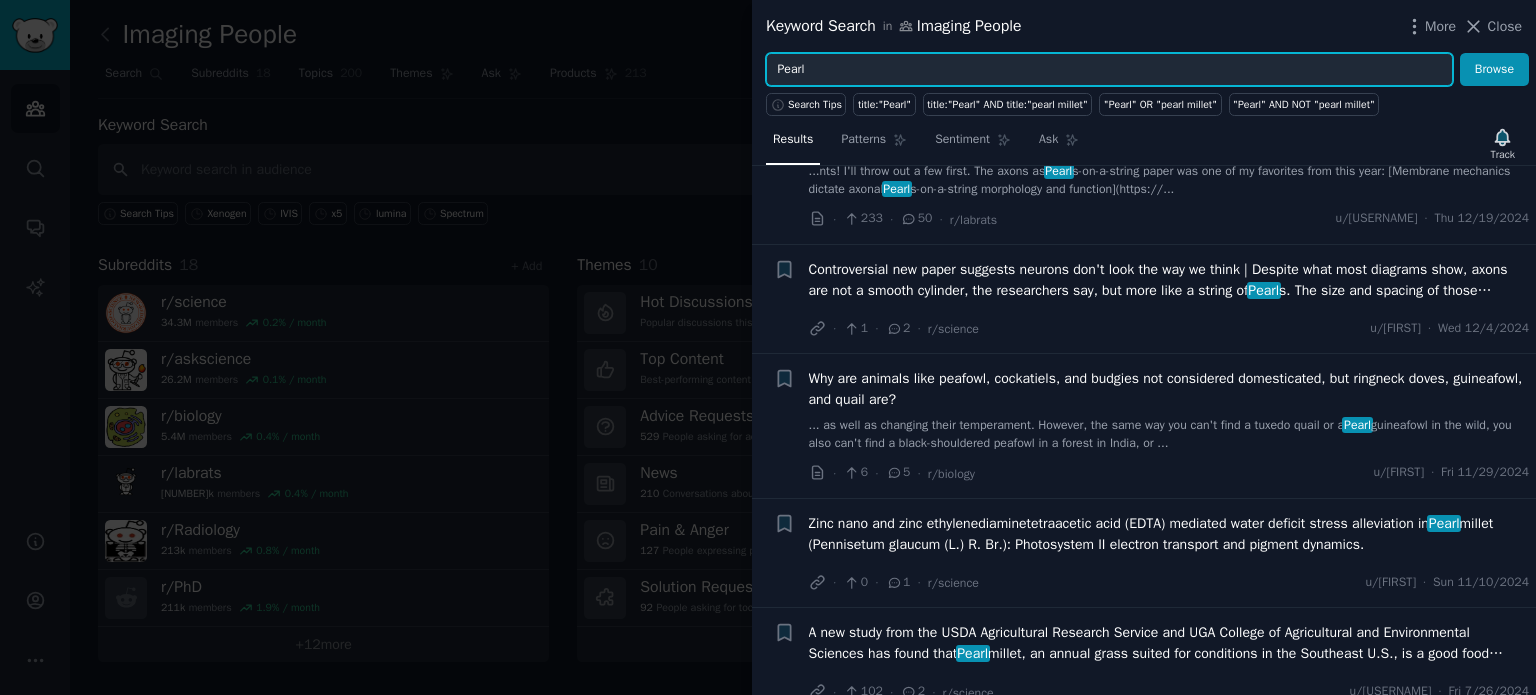 scroll, scrollTop: 800, scrollLeft: 0, axis: vertical 